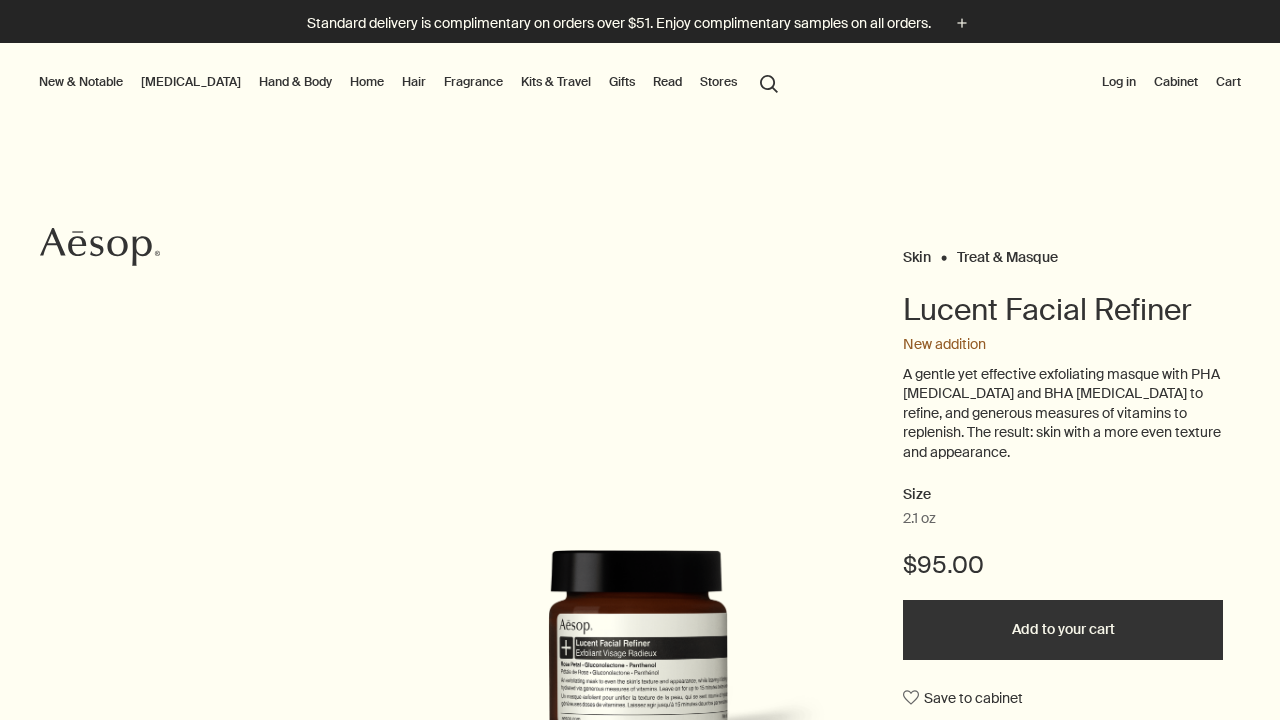scroll, scrollTop: 0, scrollLeft: 0, axis: both 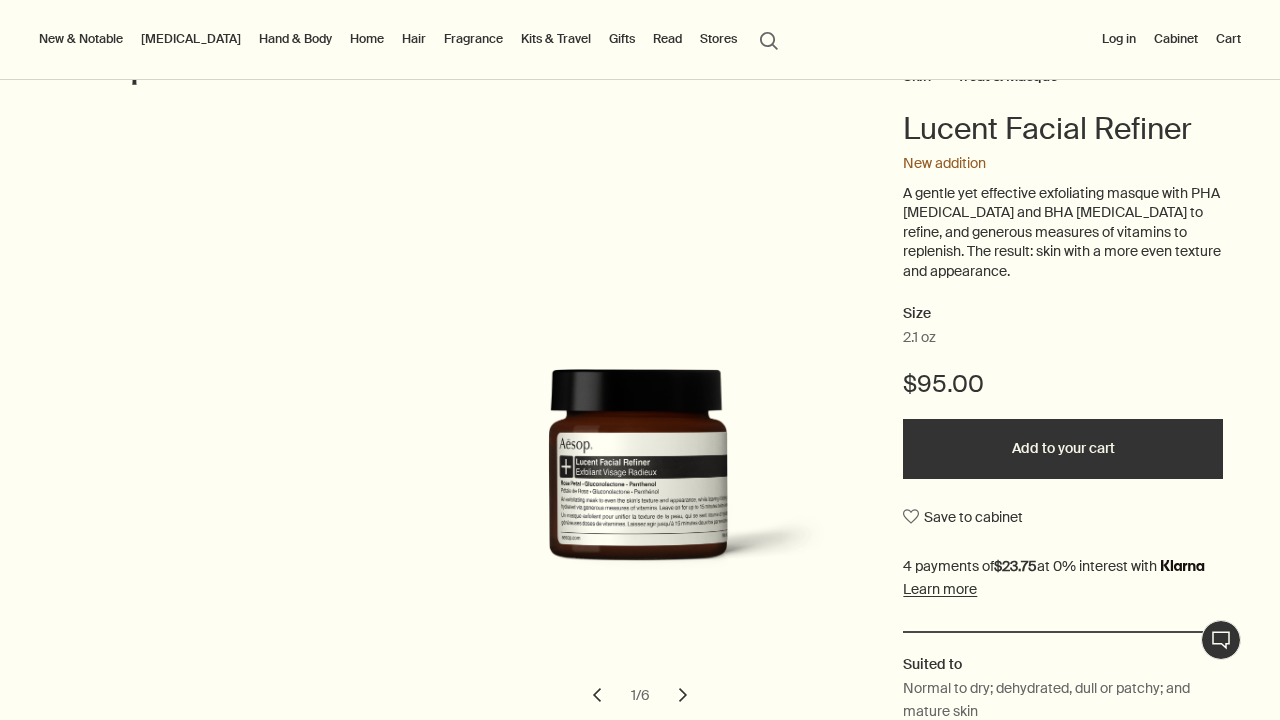 click on "Add to your cart" at bounding box center (1063, 449) 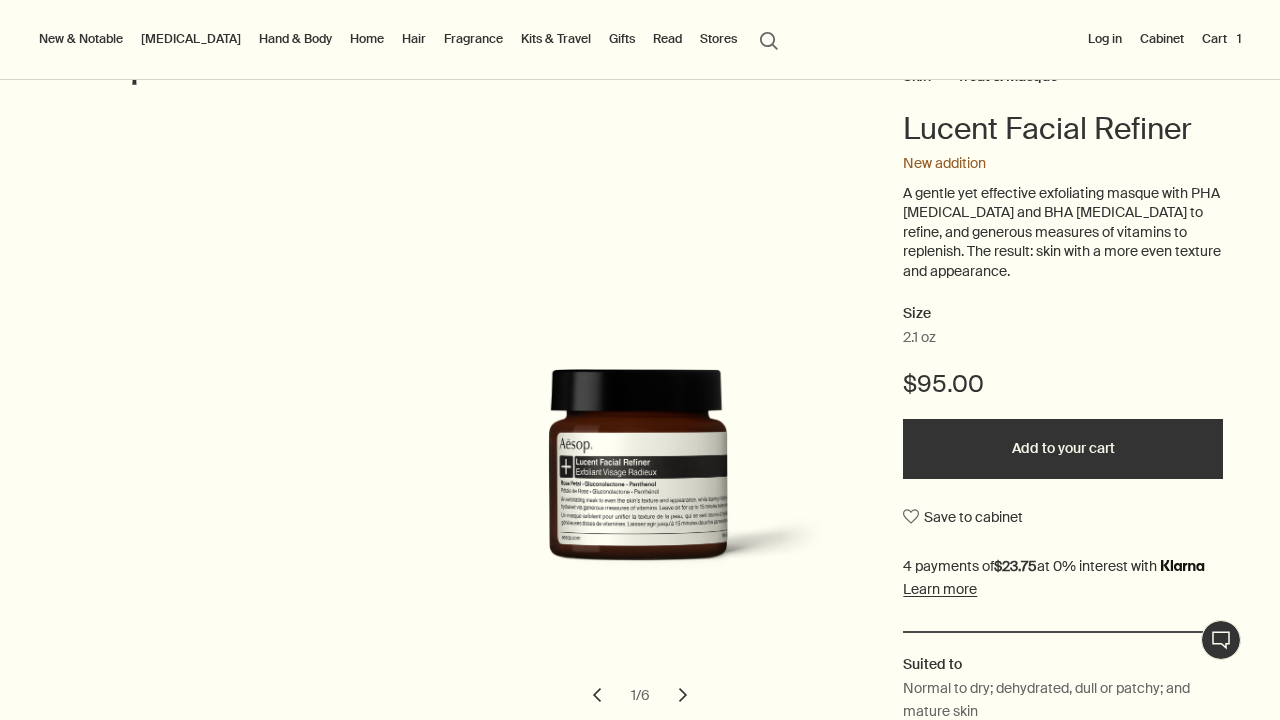 click on "Cart 1" at bounding box center [1221, 39] 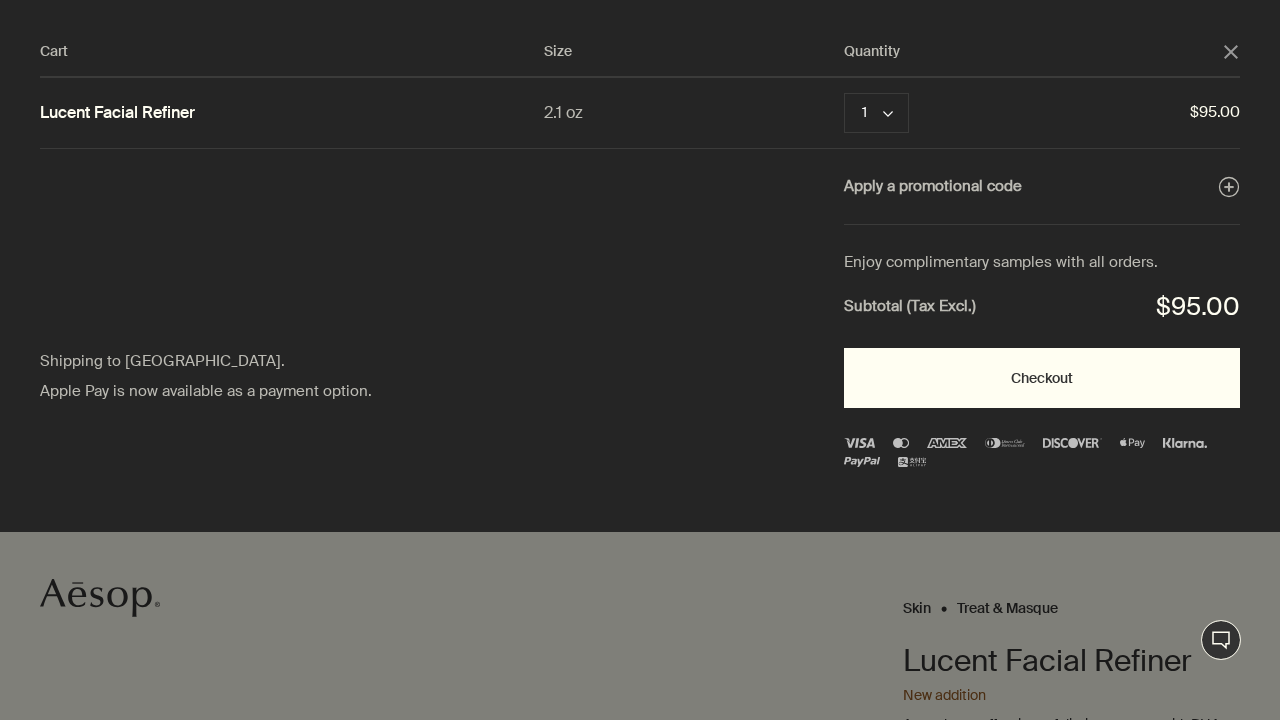 click on "Checkout" at bounding box center [1042, 378] 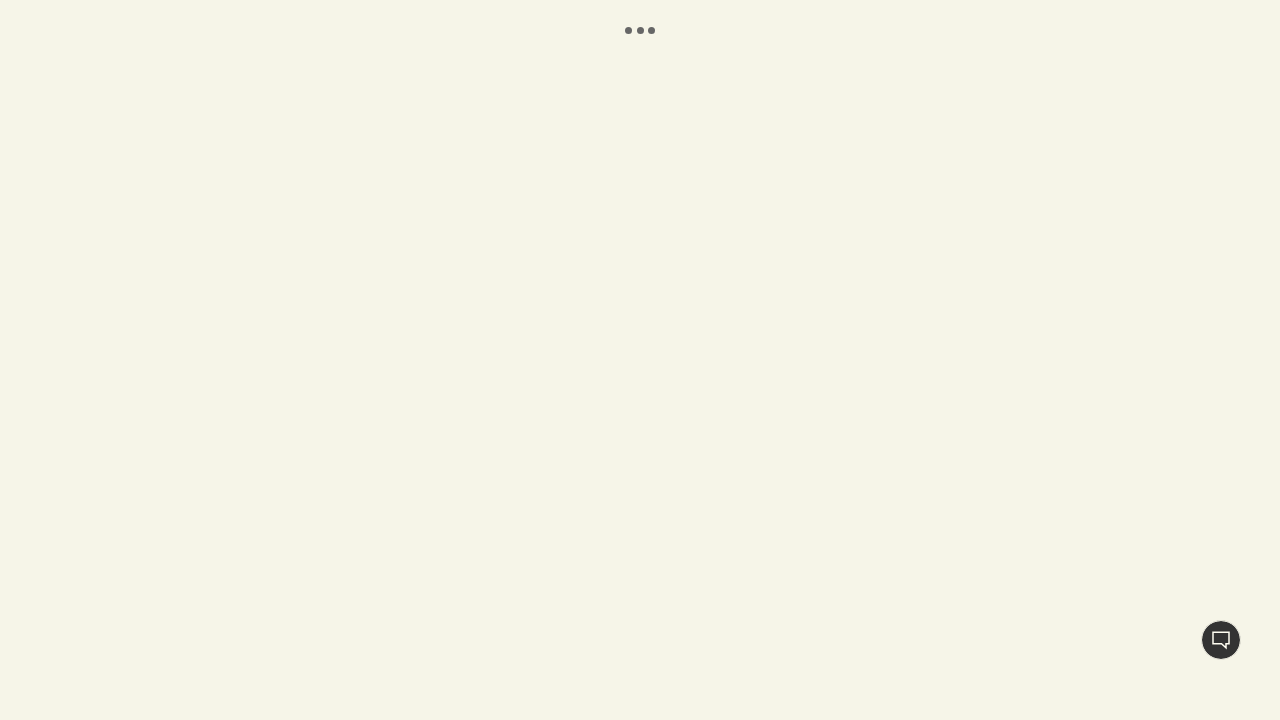 scroll, scrollTop: 0, scrollLeft: 0, axis: both 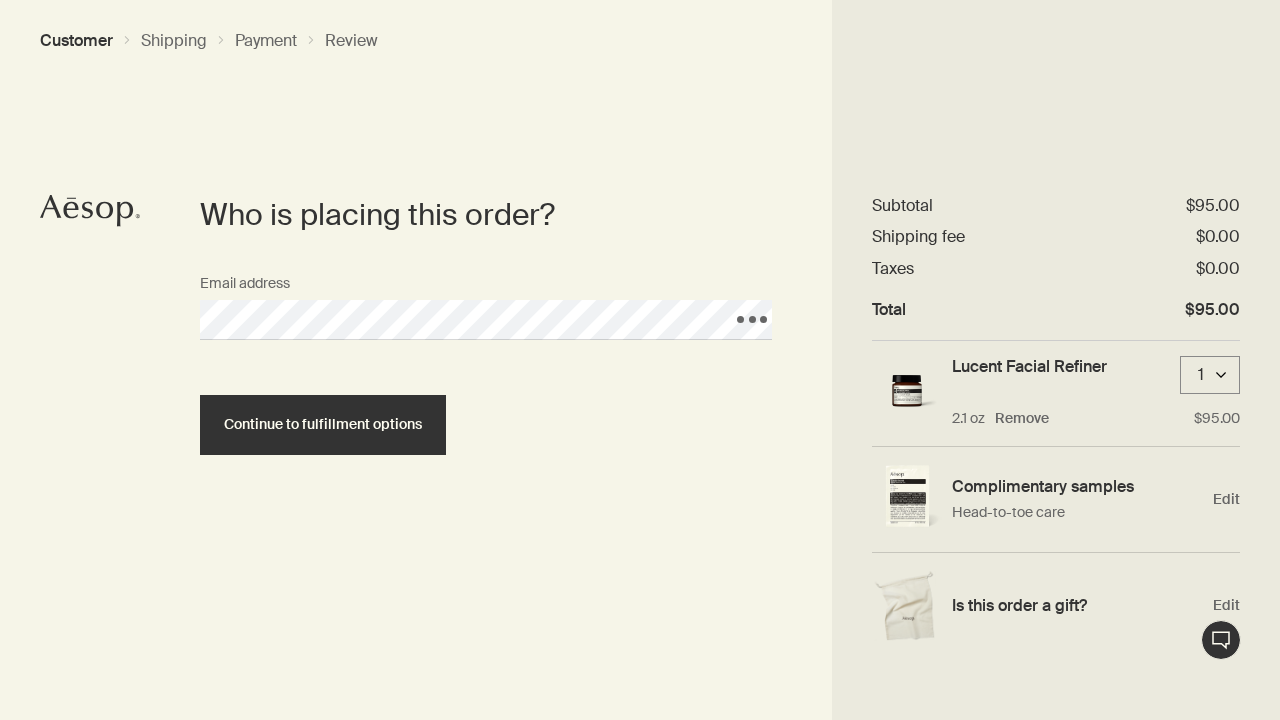 click on "Who is placing this order? Email address Loading, please wait. Continue to fulfillment options" at bounding box center [486, 457] 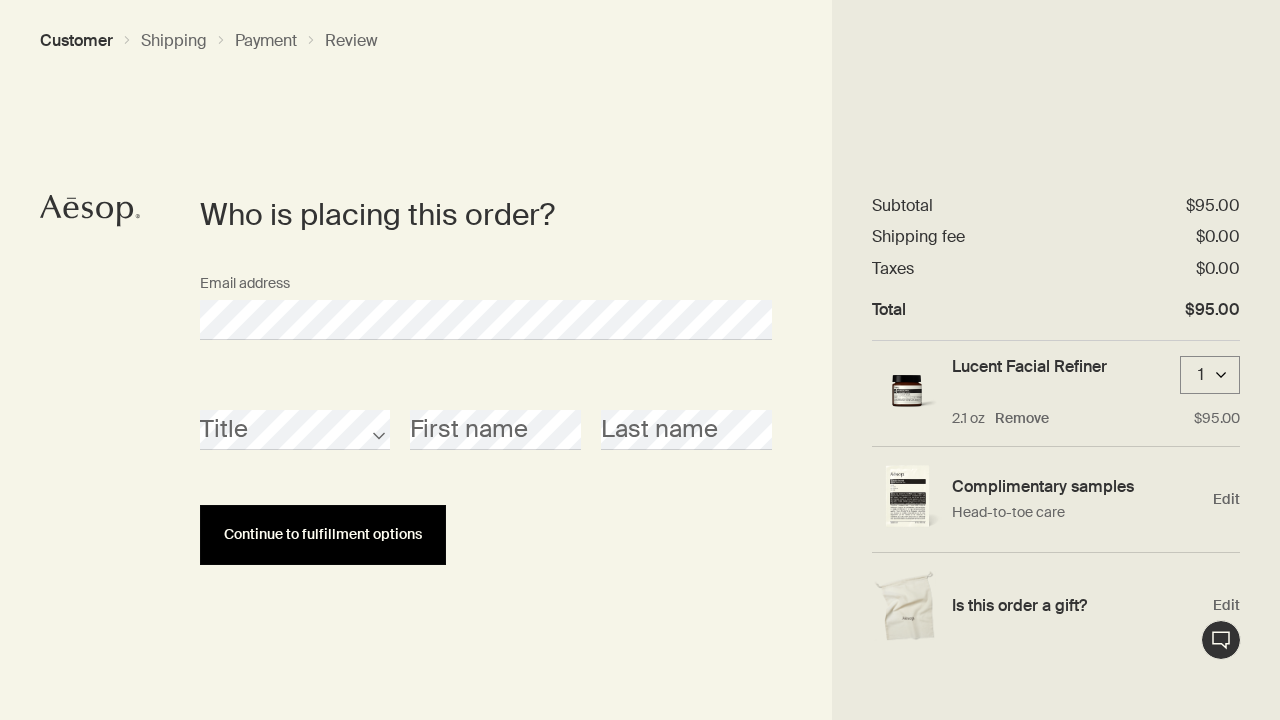 click on "Continue to fulfillment options" at bounding box center (323, 535) 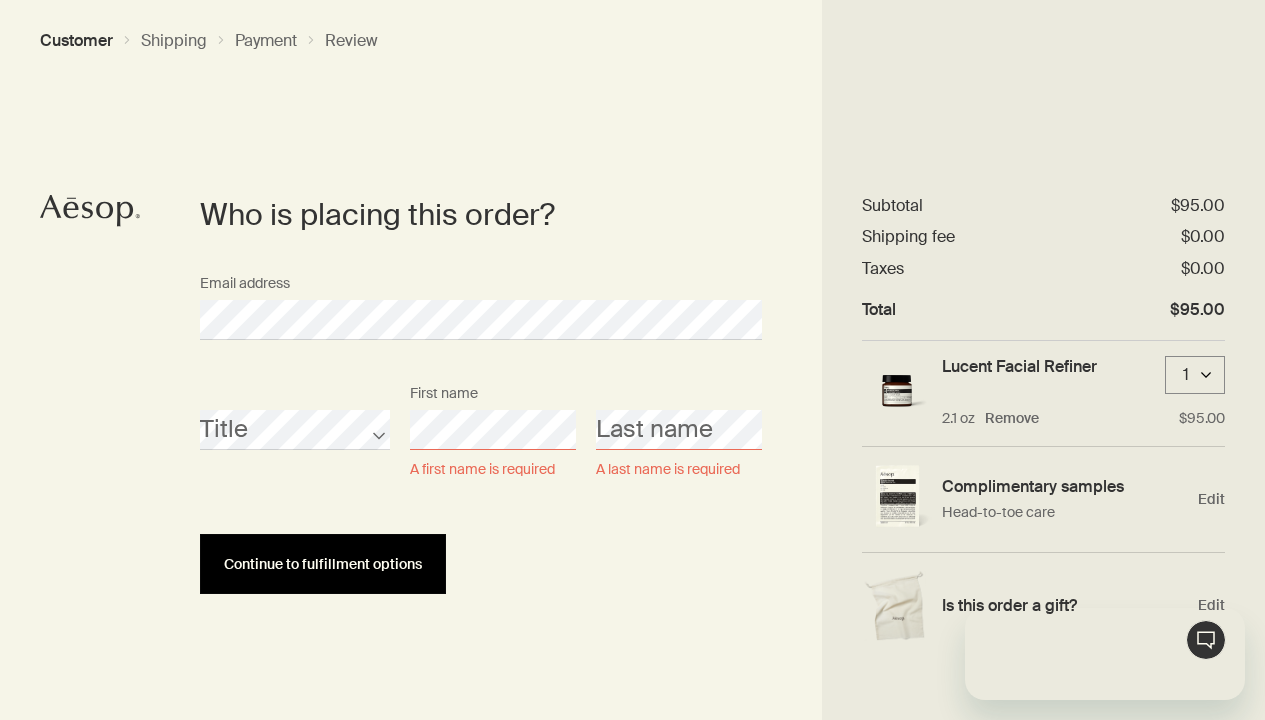 scroll, scrollTop: 0, scrollLeft: 0, axis: both 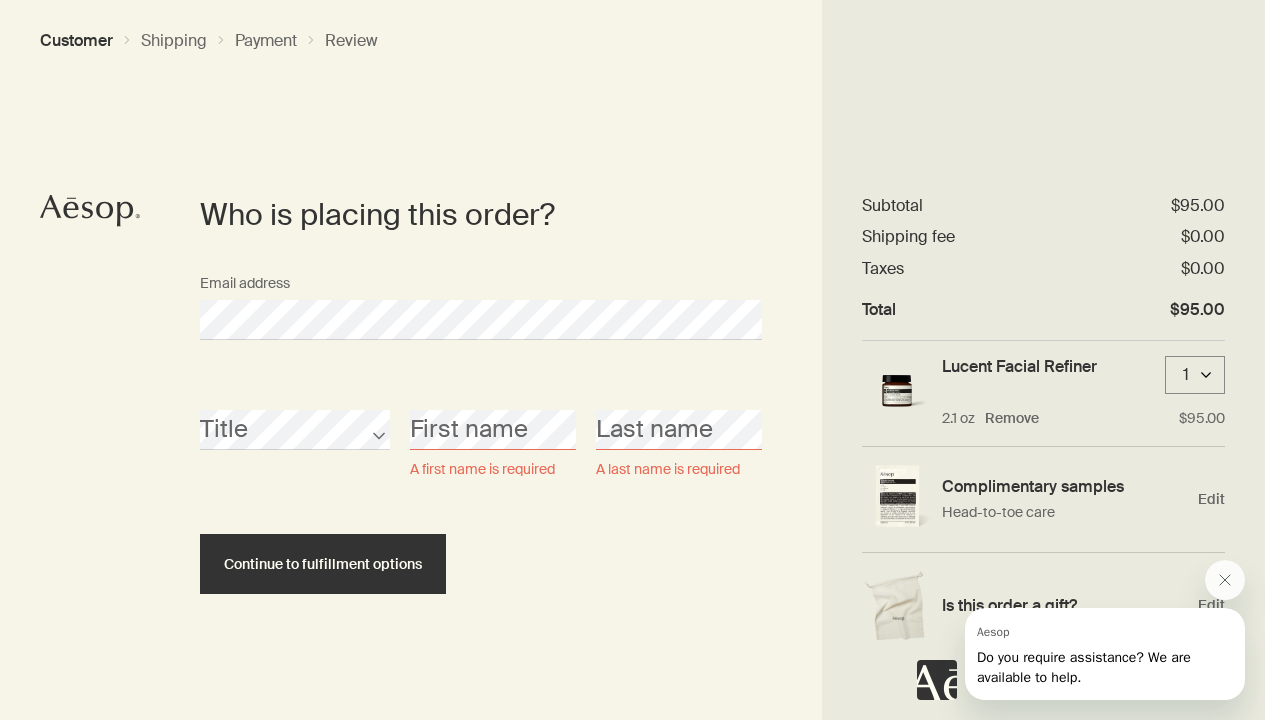 click on "Title First name A first name is required Last name A last name is required Continue to fulfillment options" at bounding box center (481, 485) 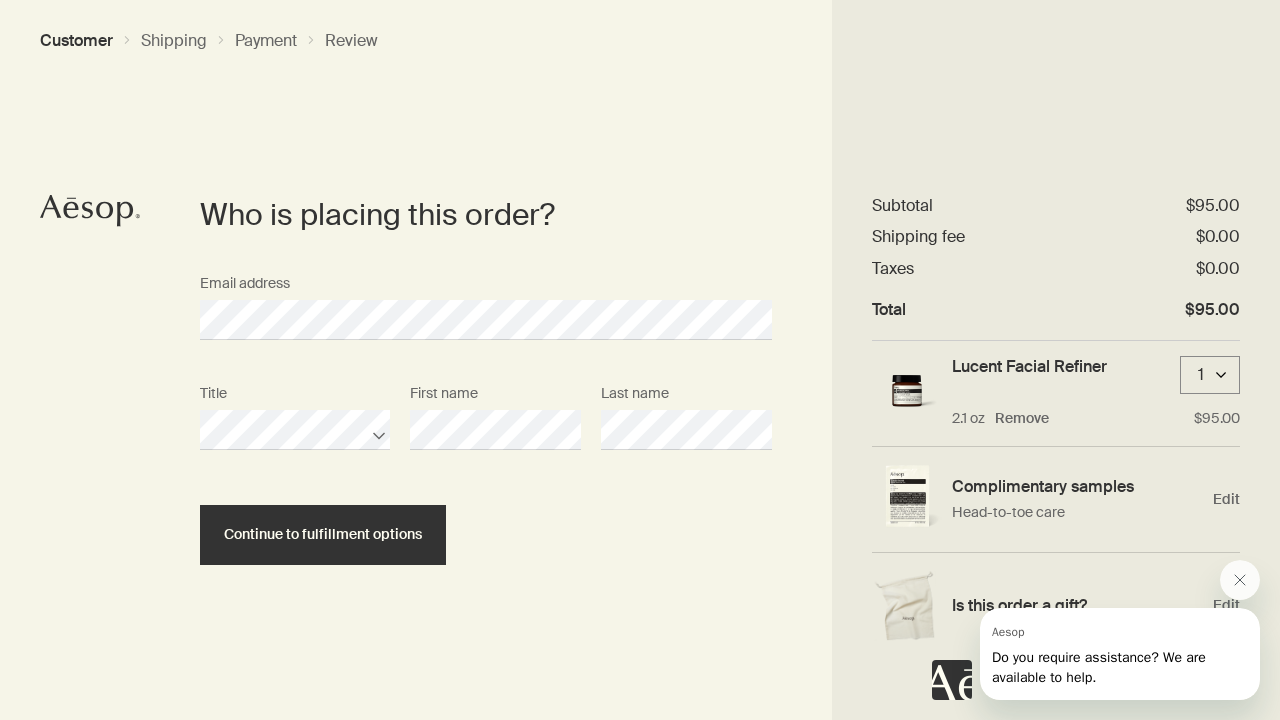 click on "Title" at bounding box center [295, 412] 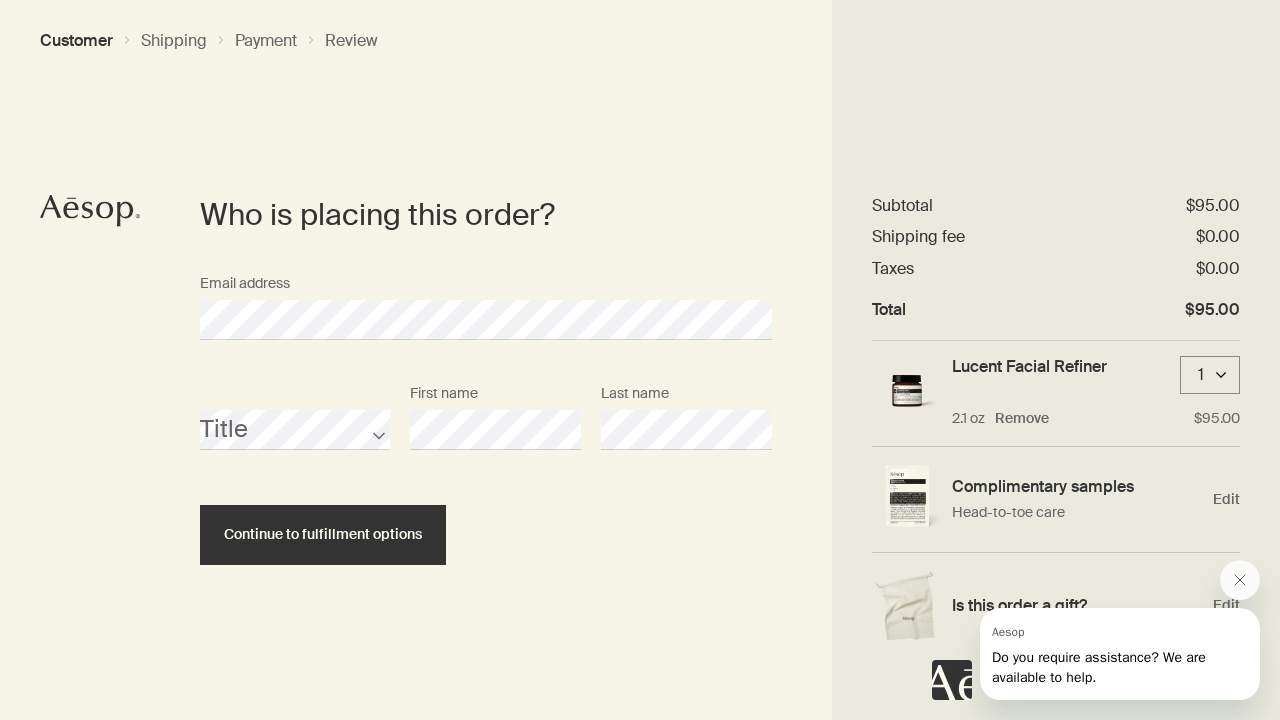 click on "Who is placing this order? Email address Title First name Last name Continue to fulfillment options" at bounding box center (640, 360) 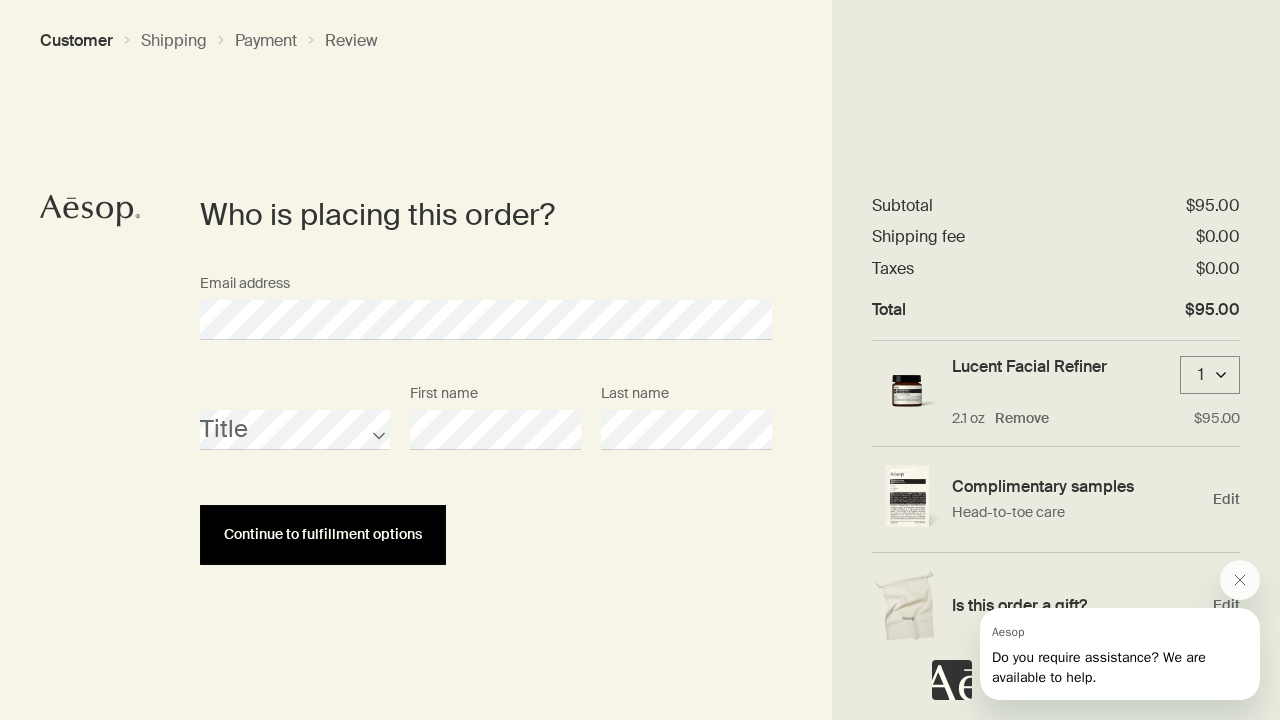 click on "Continue to fulfillment options" at bounding box center [323, 534] 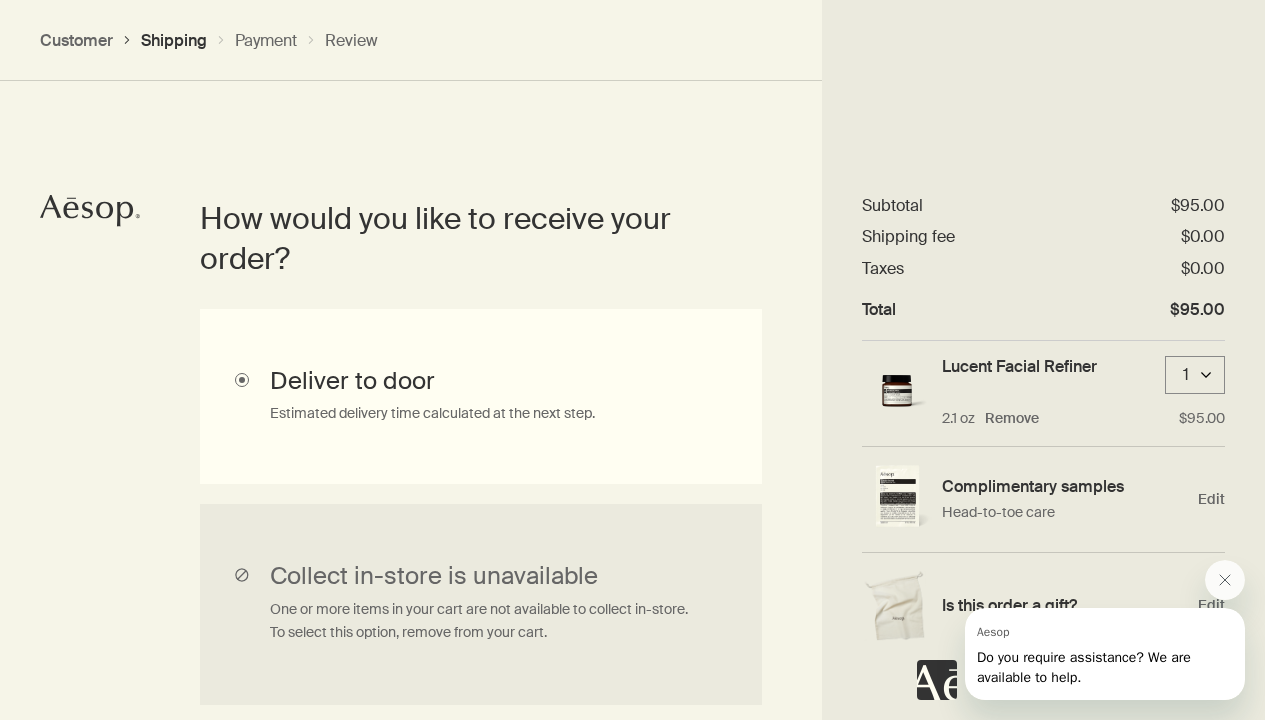 scroll, scrollTop: 448, scrollLeft: 0, axis: vertical 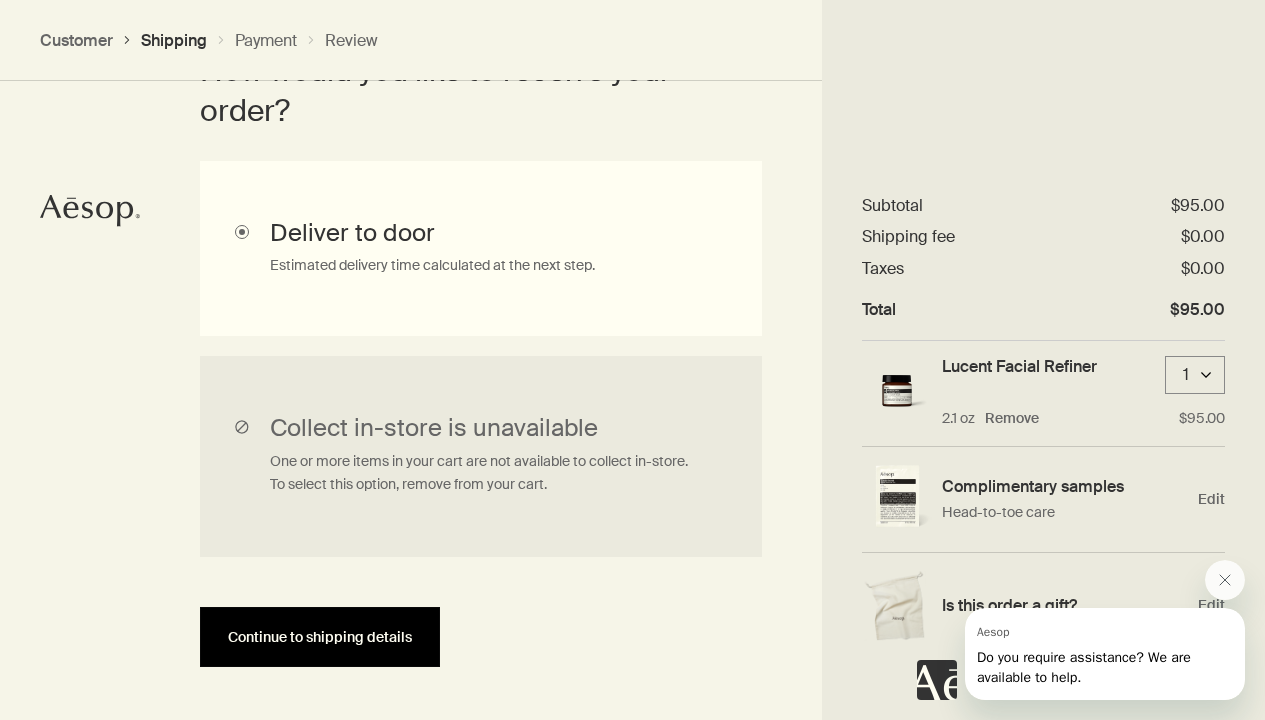 click on "Continue to shipping details" at bounding box center [320, 637] 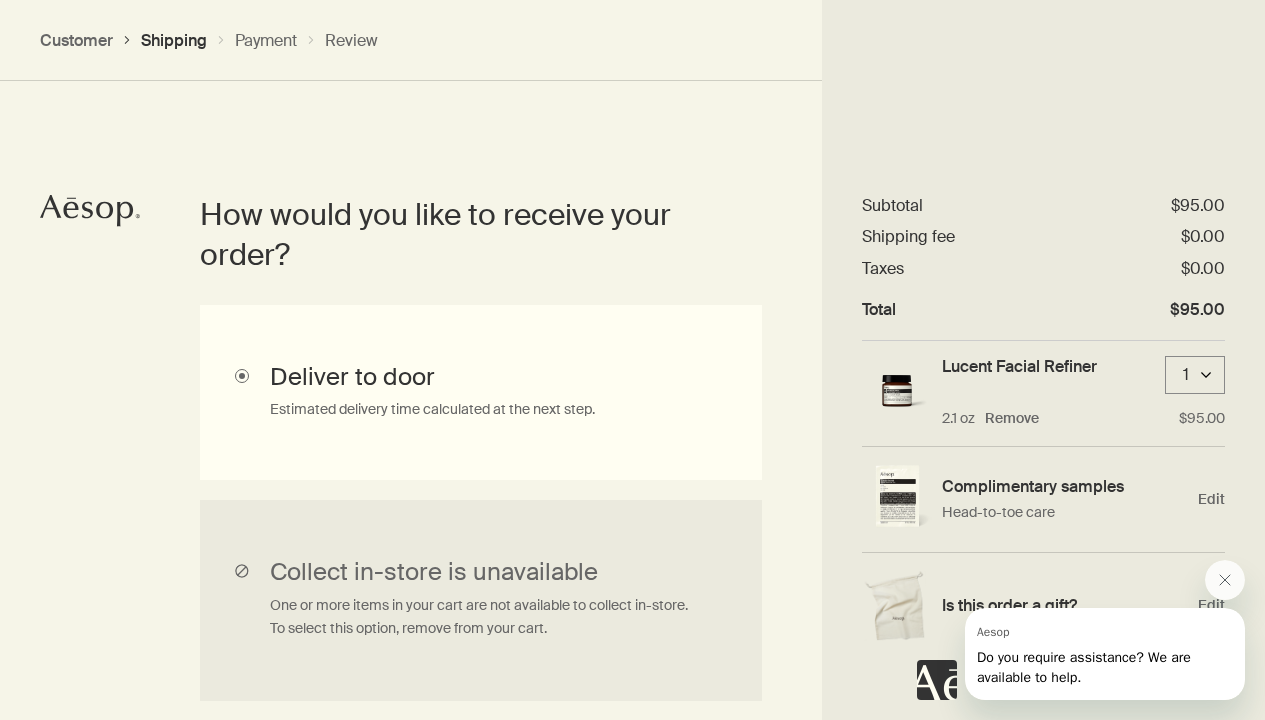 select on "US" 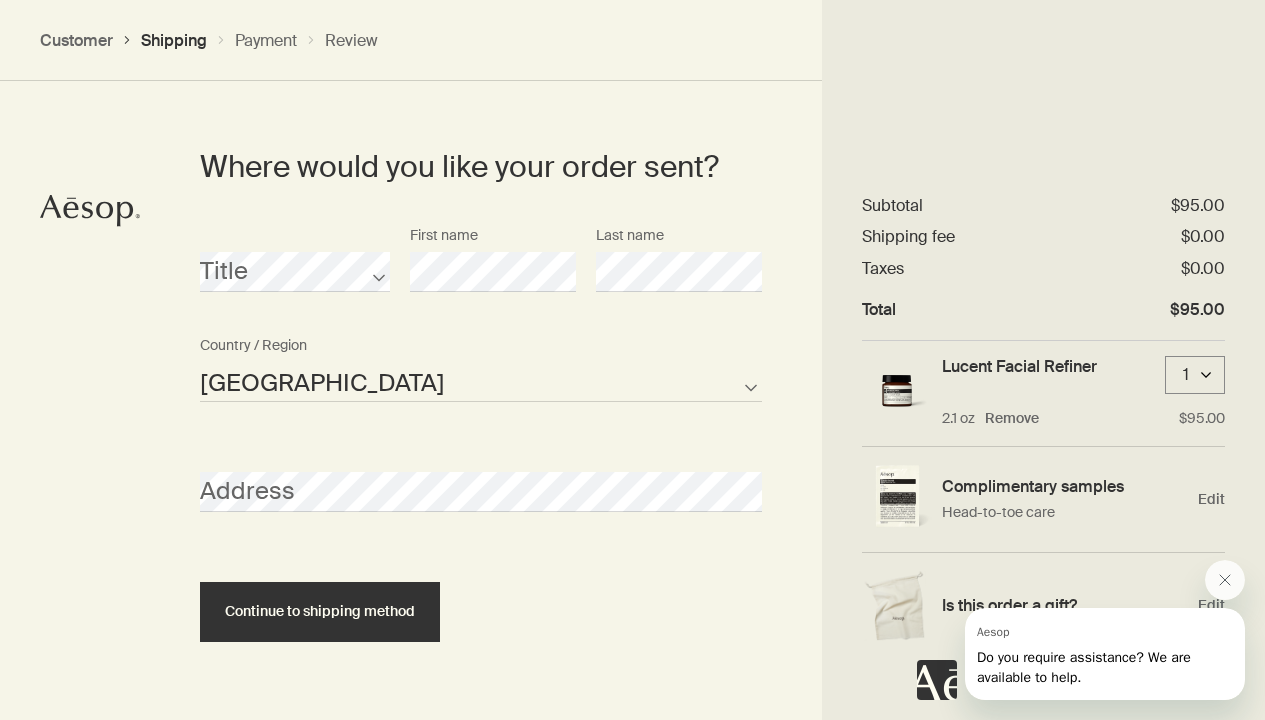 scroll, scrollTop: 914, scrollLeft: 0, axis: vertical 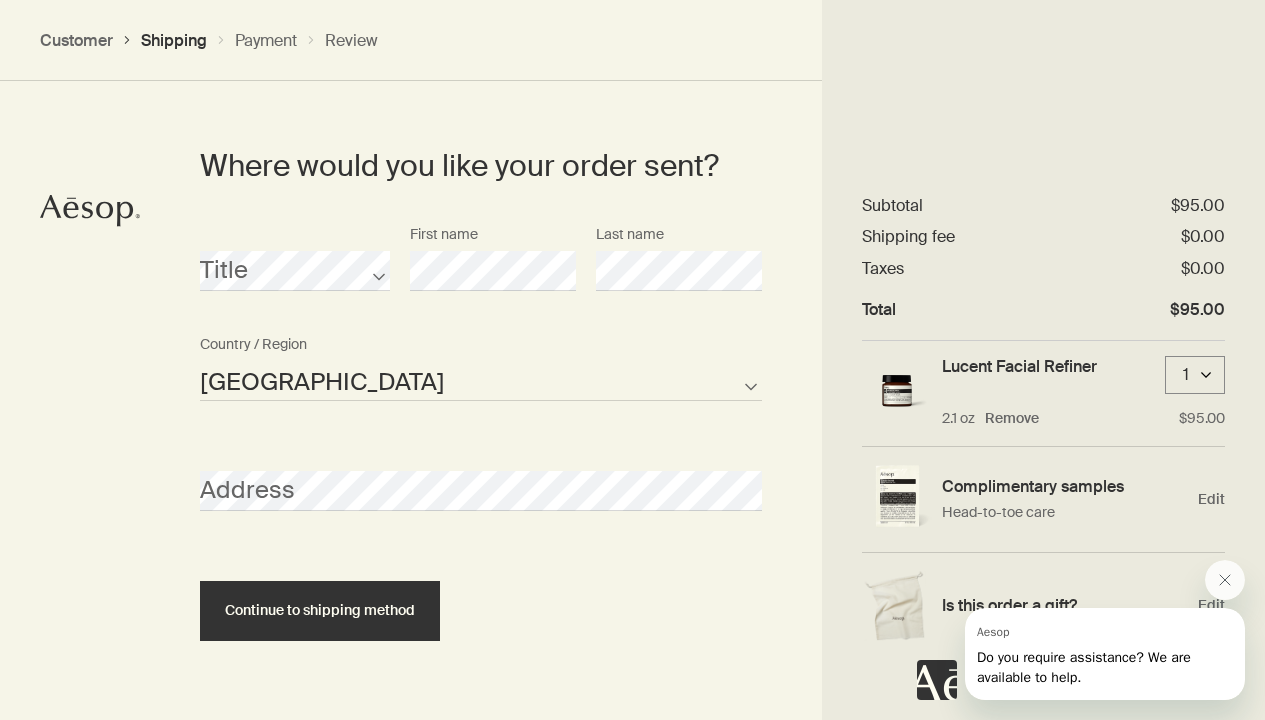 click on "Where would you like your order sent? Title First name Last name [GEOGRAPHIC_DATA] Not listed Country / Region Address Continue to shipping method" at bounding box center [632, 393] 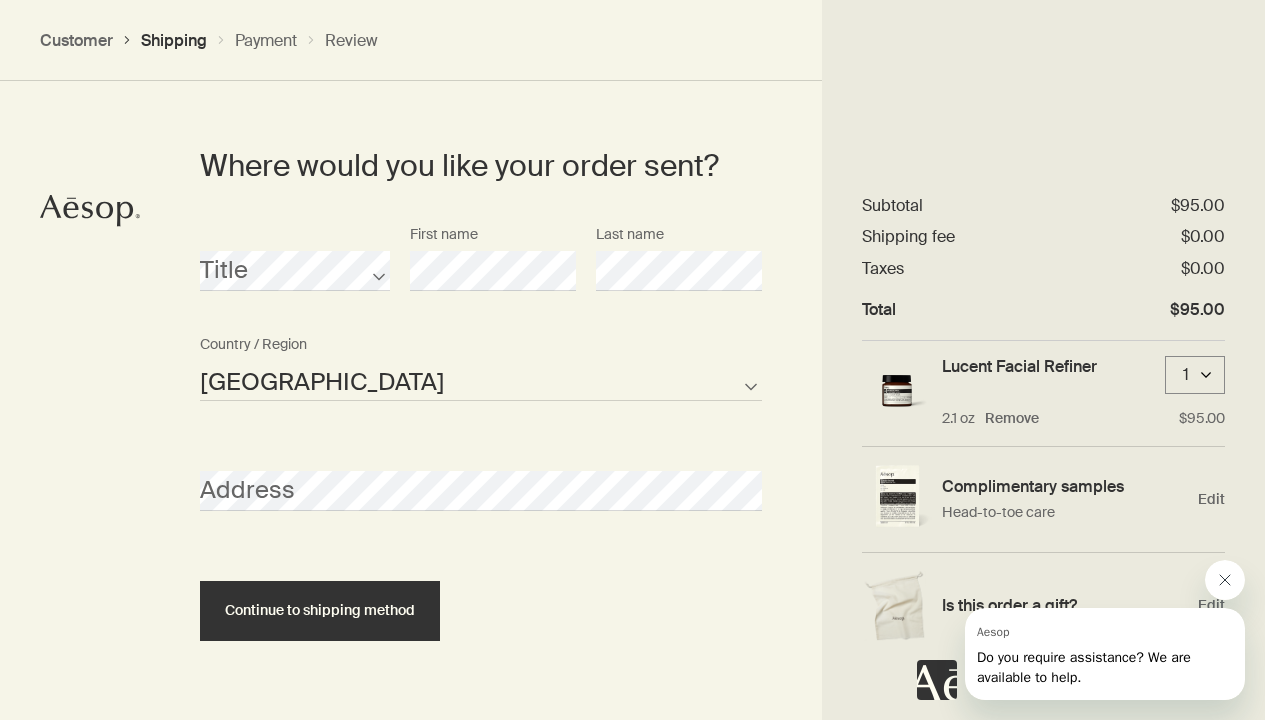 click 